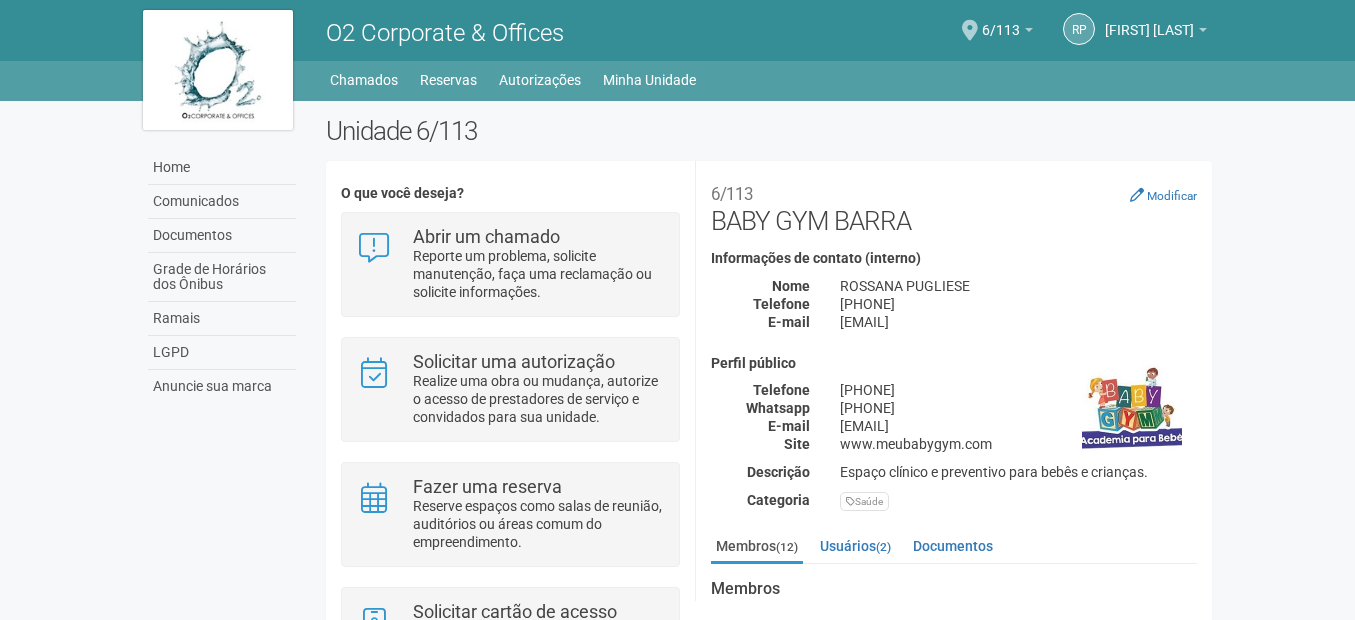 scroll, scrollTop: 0, scrollLeft: 0, axis: both 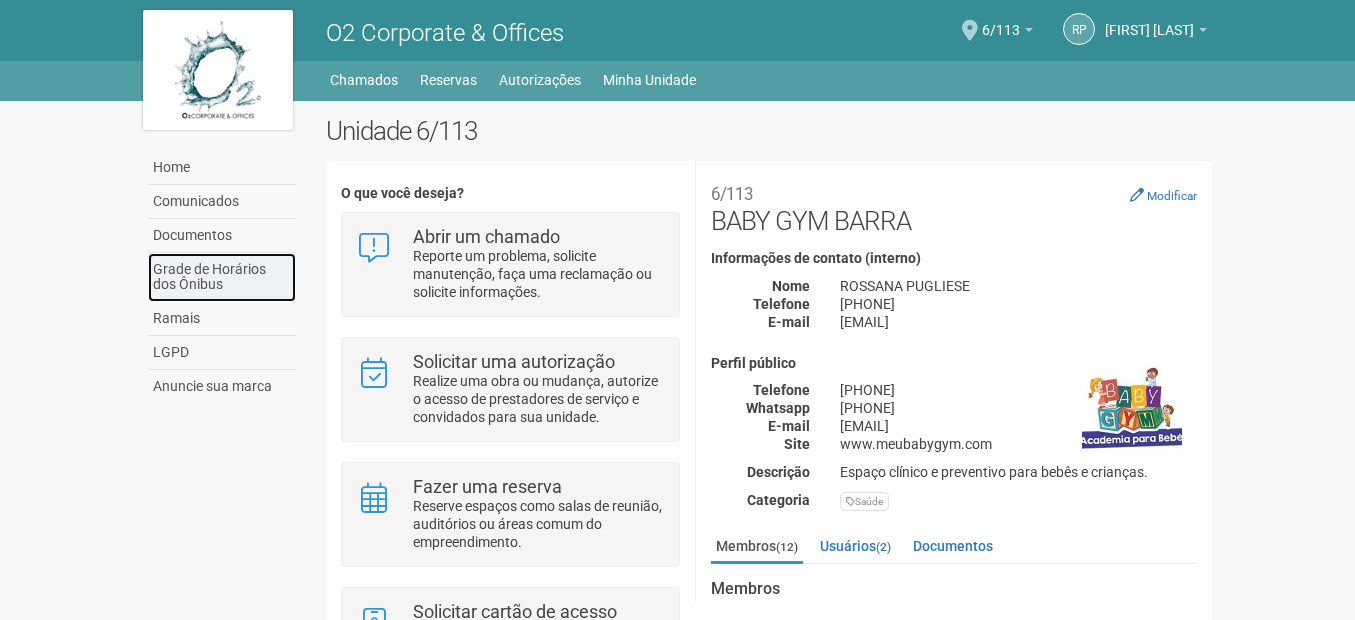 click on "Grade de Horários dos Ônibus" at bounding box center [222, 277] 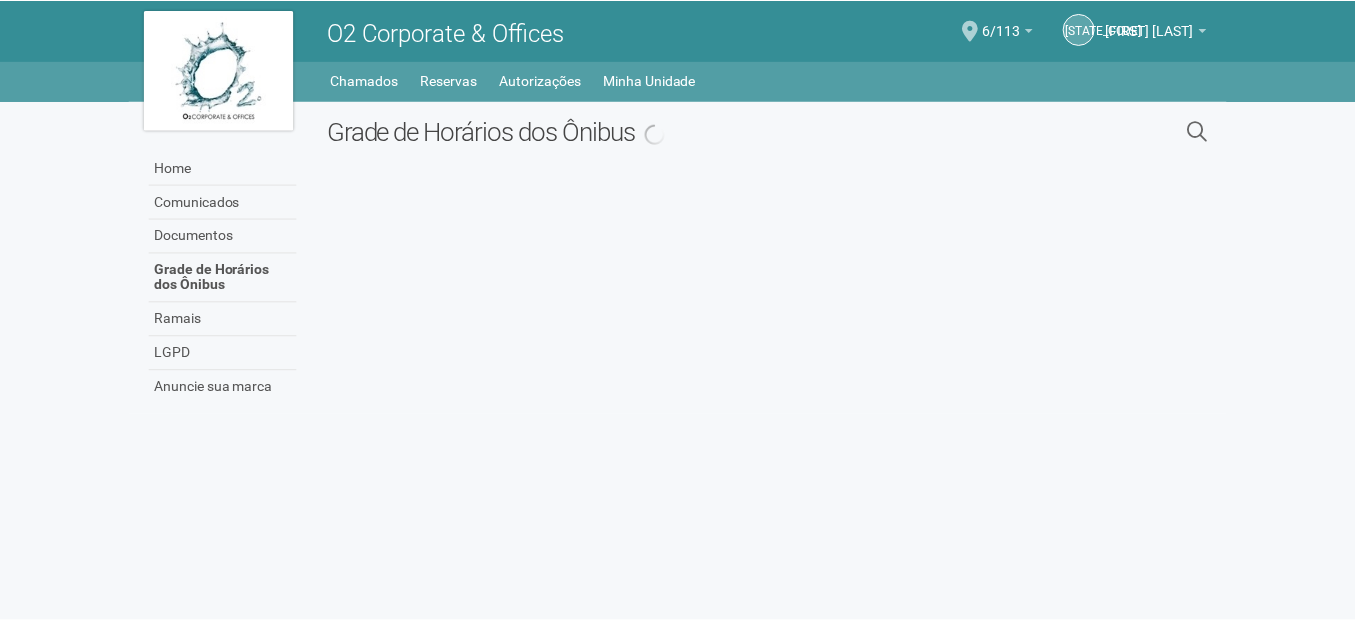 scroll, scrollTop: 0, scrollLeft: 0, axis: both 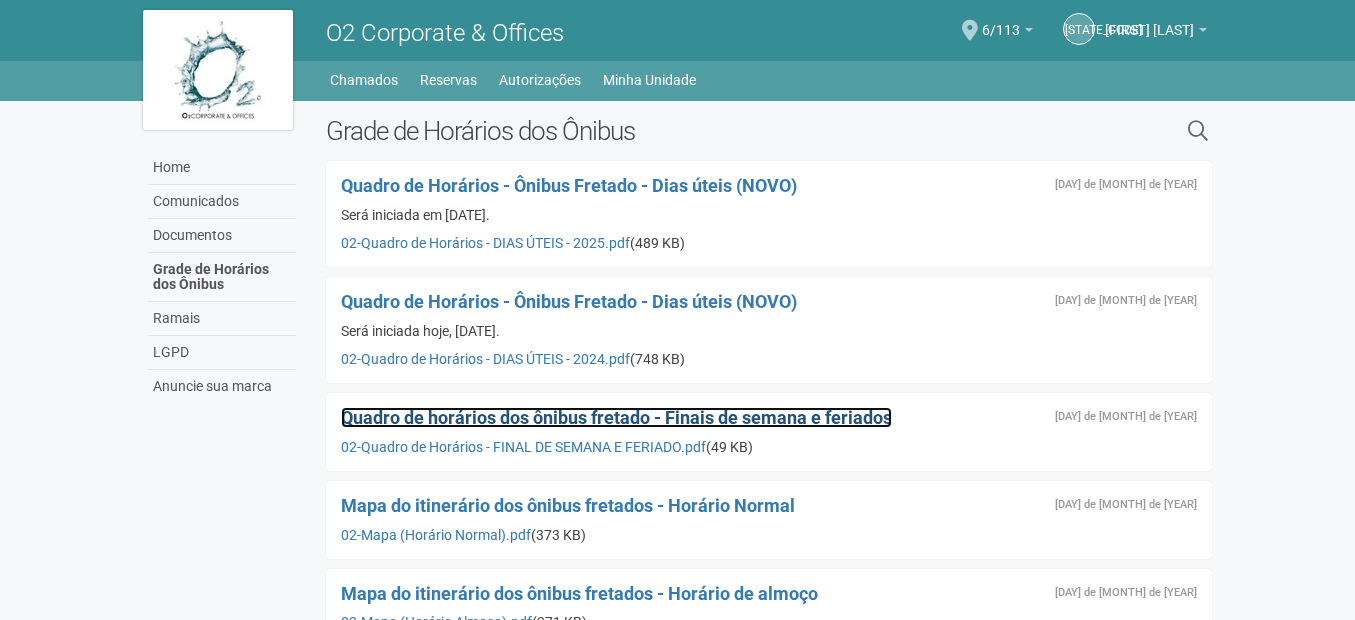 click on "Quadro de horários dos ônibus fretado - Finais de semana e feriados" at bounding box center (616, 417) 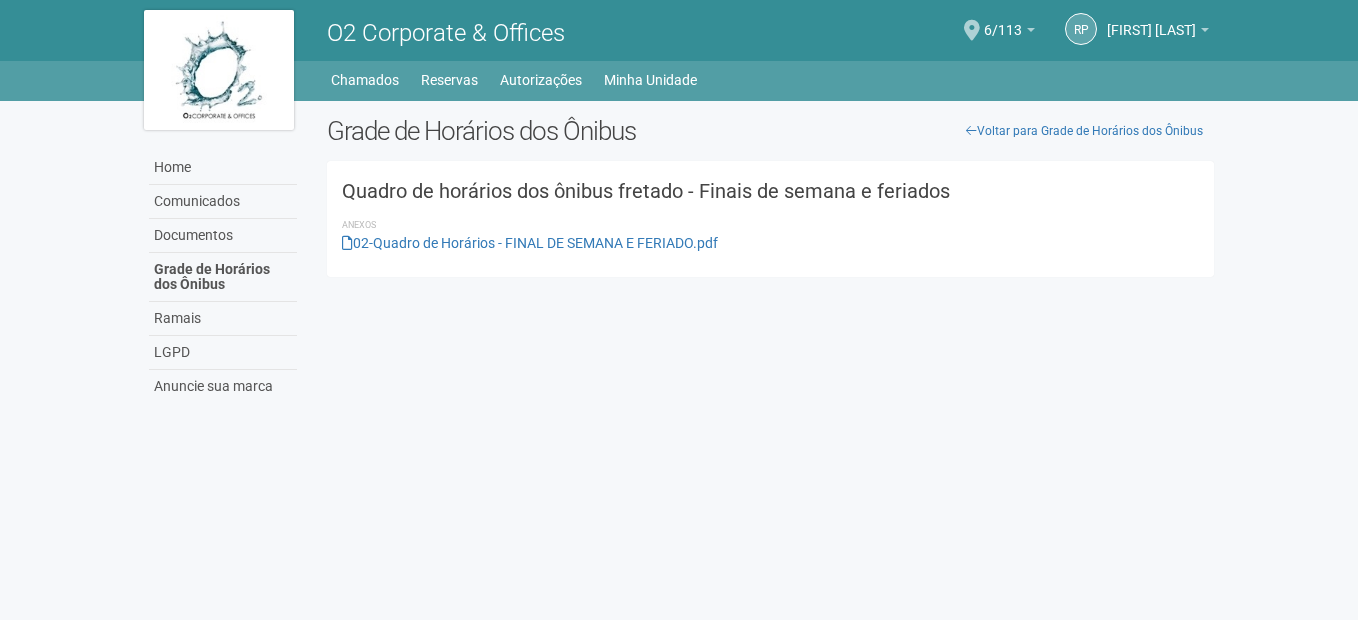 scroll, scrollTop: 0, scrollLeft: 0, axis: both 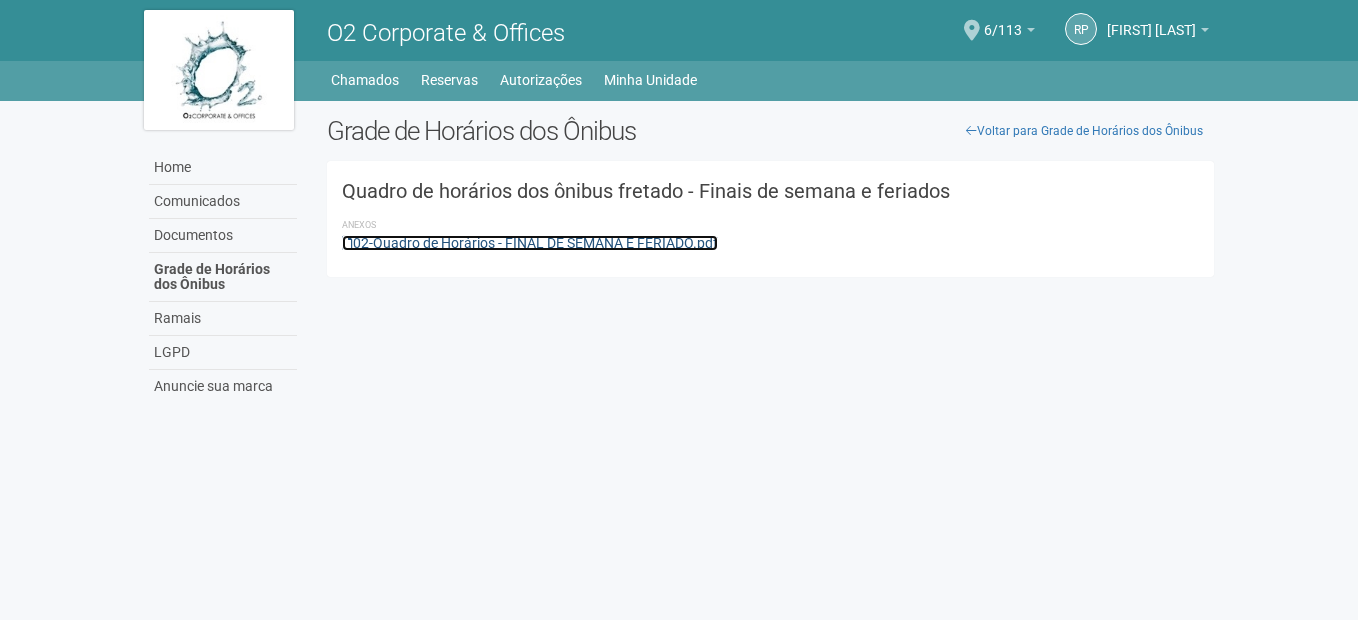 click on "02-Quadro de Horários - FINAL DE SEMANA E FERIADO.pdf" at bounding box center (530, 243) 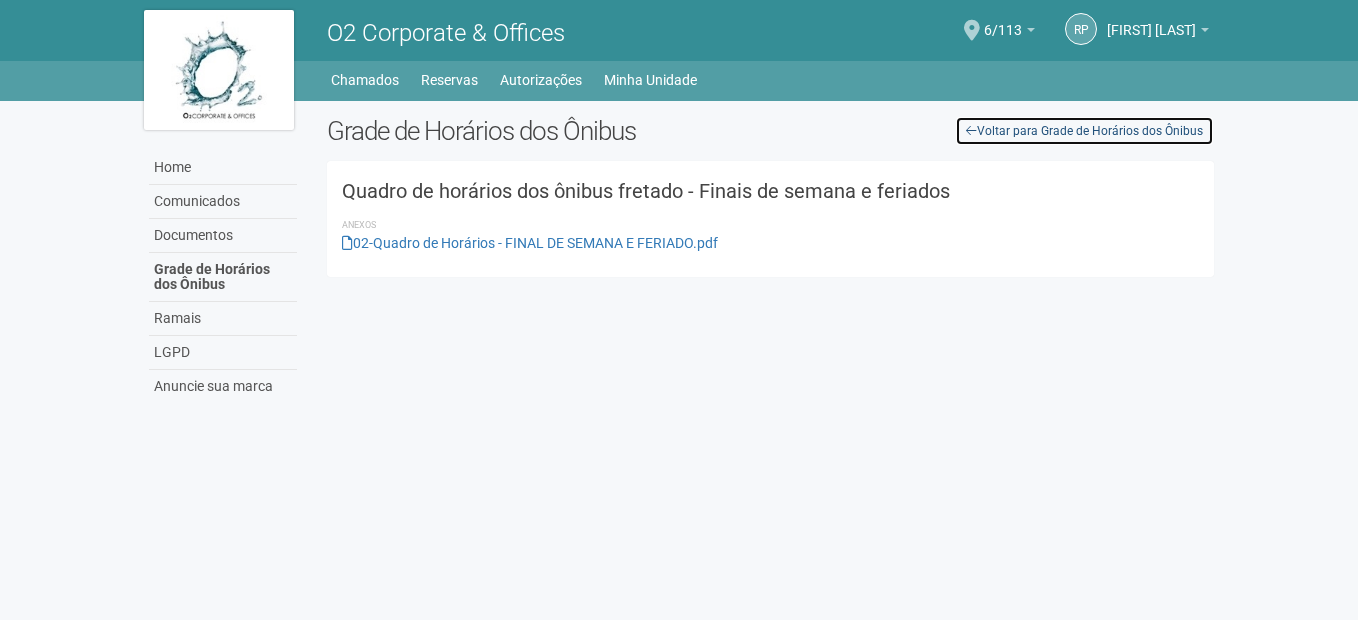 click on "Voltar para Grade de Horários dos Ônibus" at bounding box center [1084, 131] 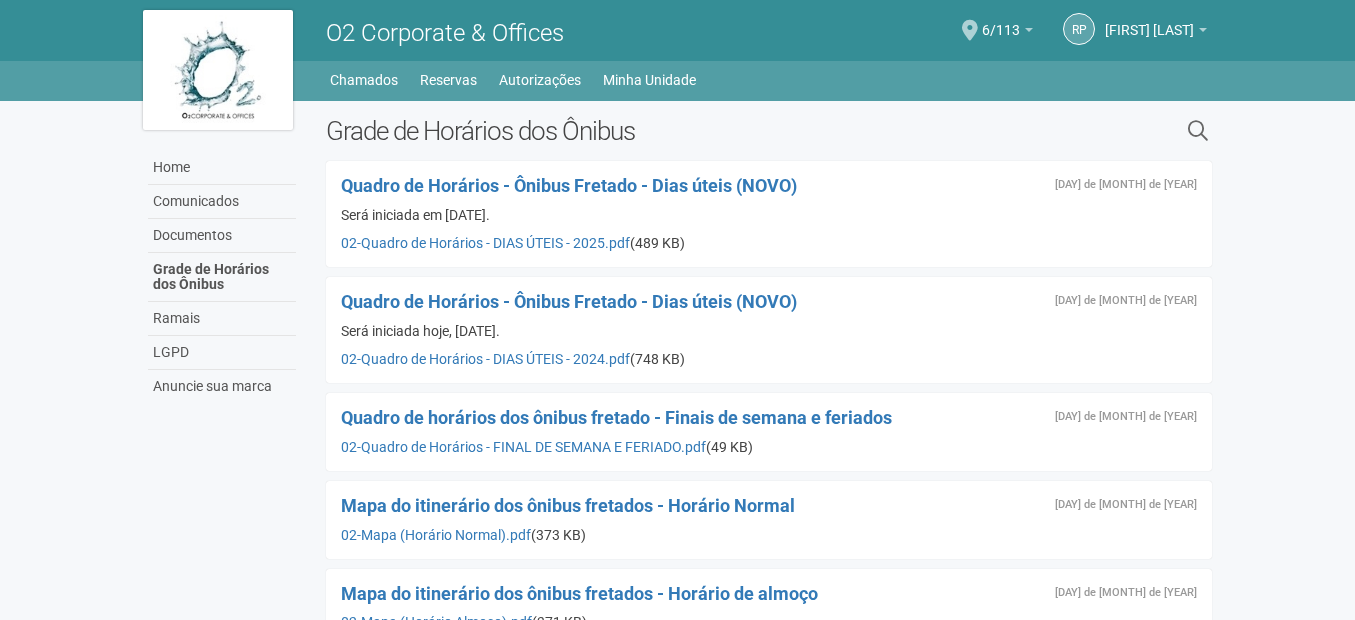 scroll, scrollTop: 46, scrollLeft: 0, axis: vertical 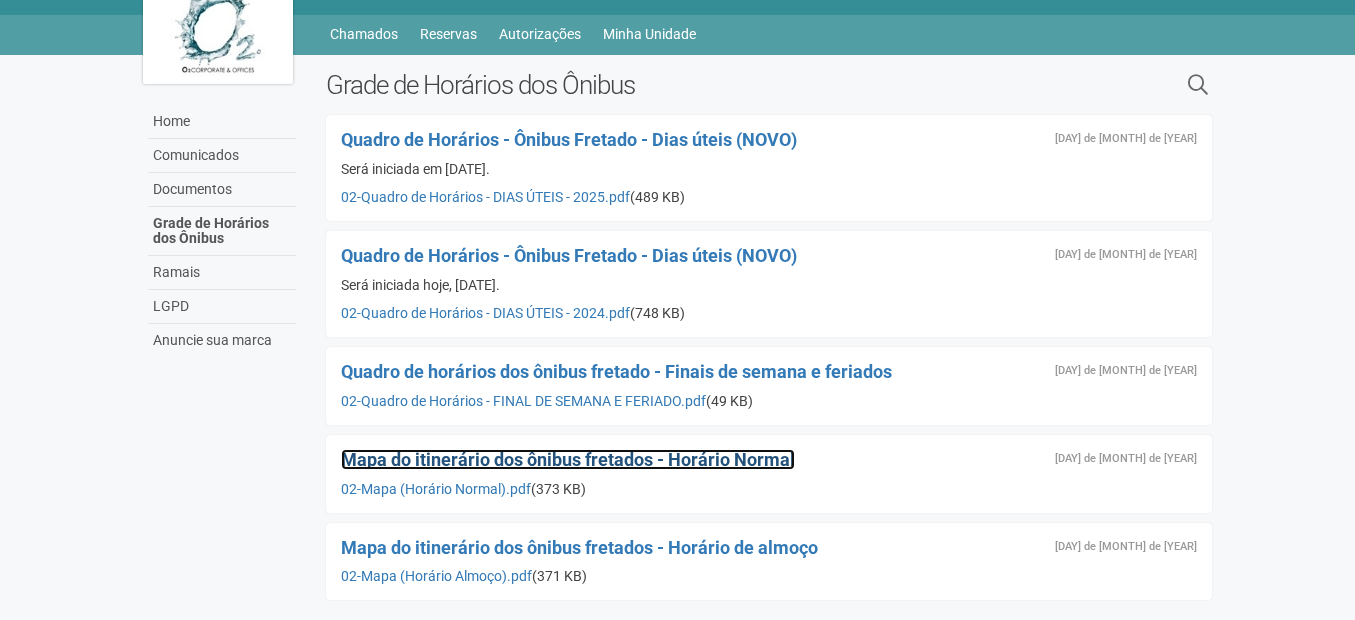 click on "Mapa do itinerário dos ônibus fretados - Horário Normal" at bounding box center (568, 459) 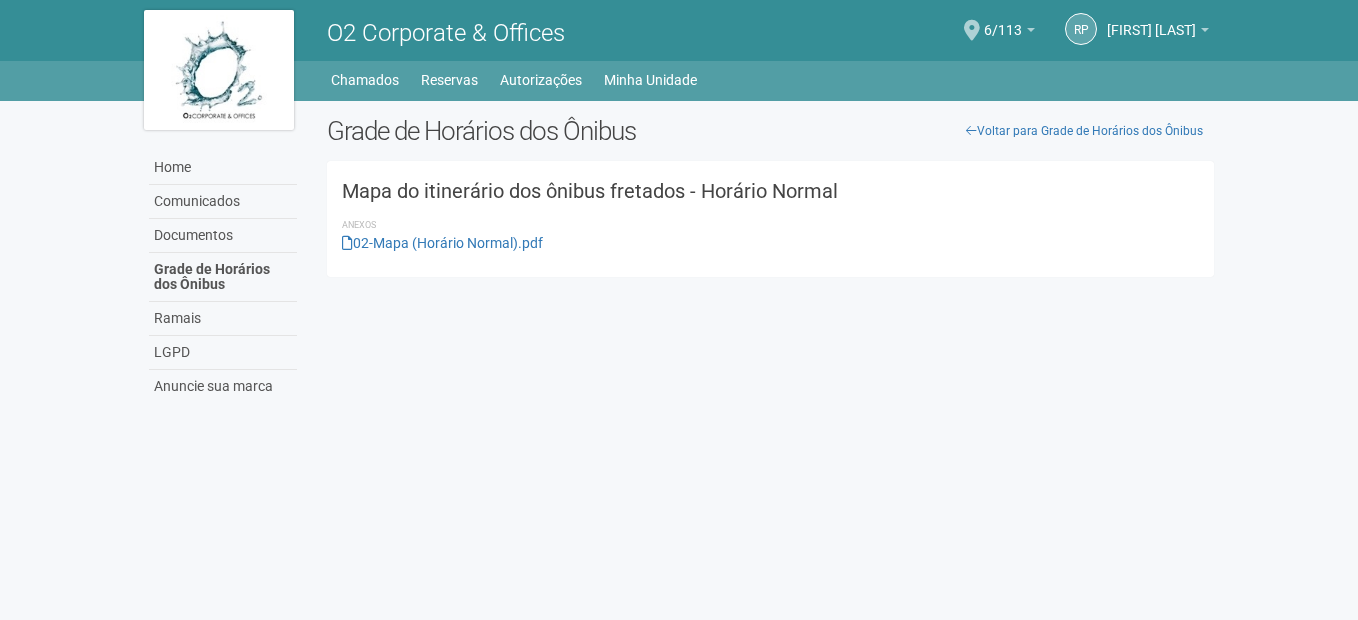 scroll, scrollTop: 0, scrollLeft: 0, axis: both 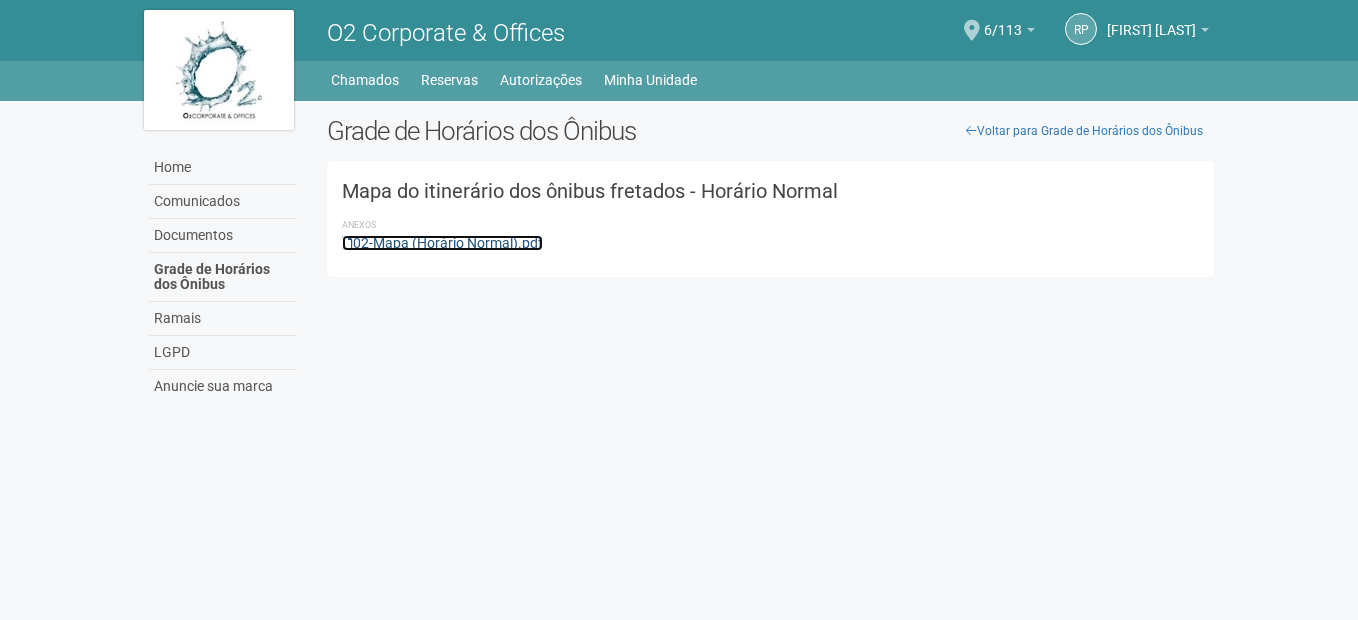 click on "02-Mapa (Horário Normal).pdf" at bounding box center [442, 243] 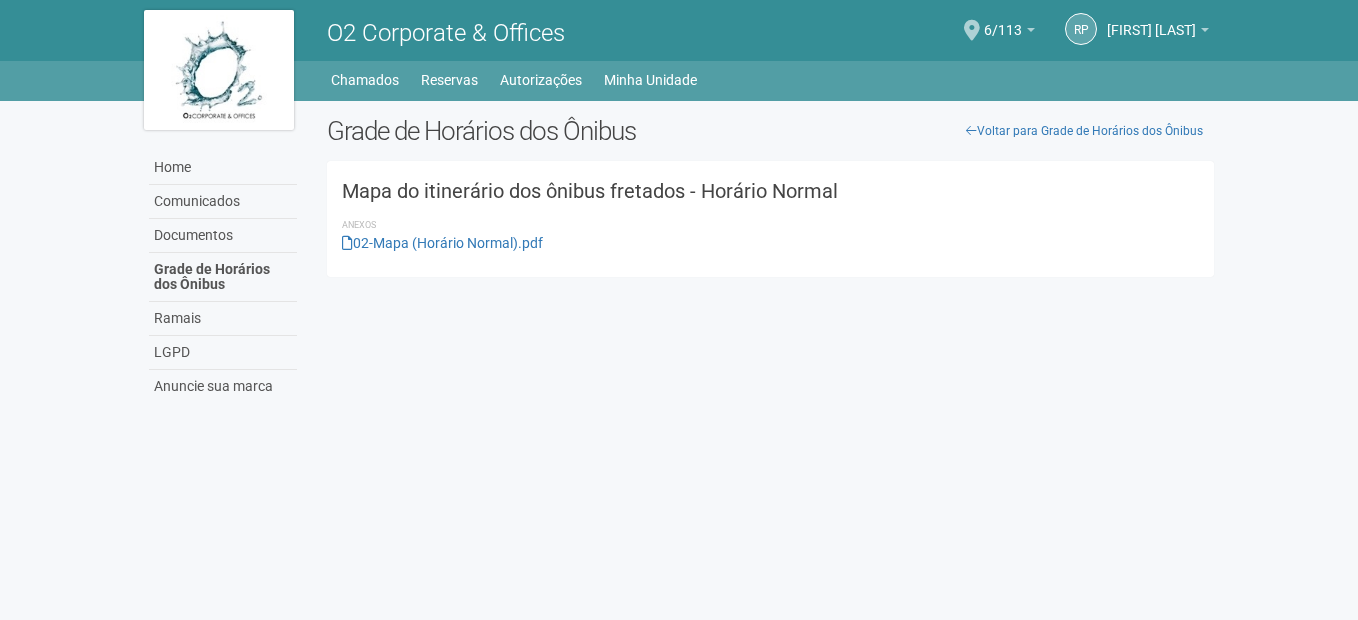 click on "Aguarde...
O2 Corporate & Offices
RP
Rossana Pugliese
Rossana Pugliese
barra@meubabygym.com
Meu perfil
Alterar senha
Sair
6/113
Você está na unidade
6/113
Ir para a unidade
Home
Home
Comunicados
Documentos
Grade de Horários dos Ônibus
Ramais
LGPD
Anuncie sua marca
Chamados Reservas" at bounding box center [679, 310] 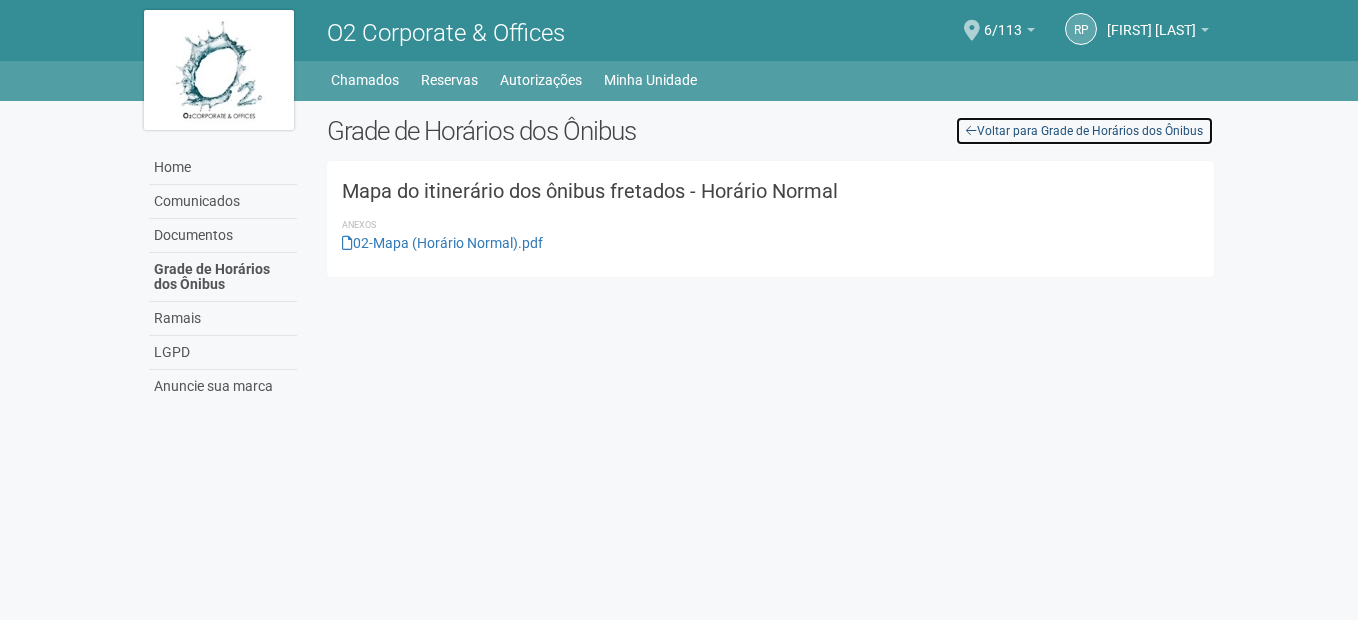 click on "Voltar para Grade de Horários dos Ônibus" at bounding box center (1084, 131) 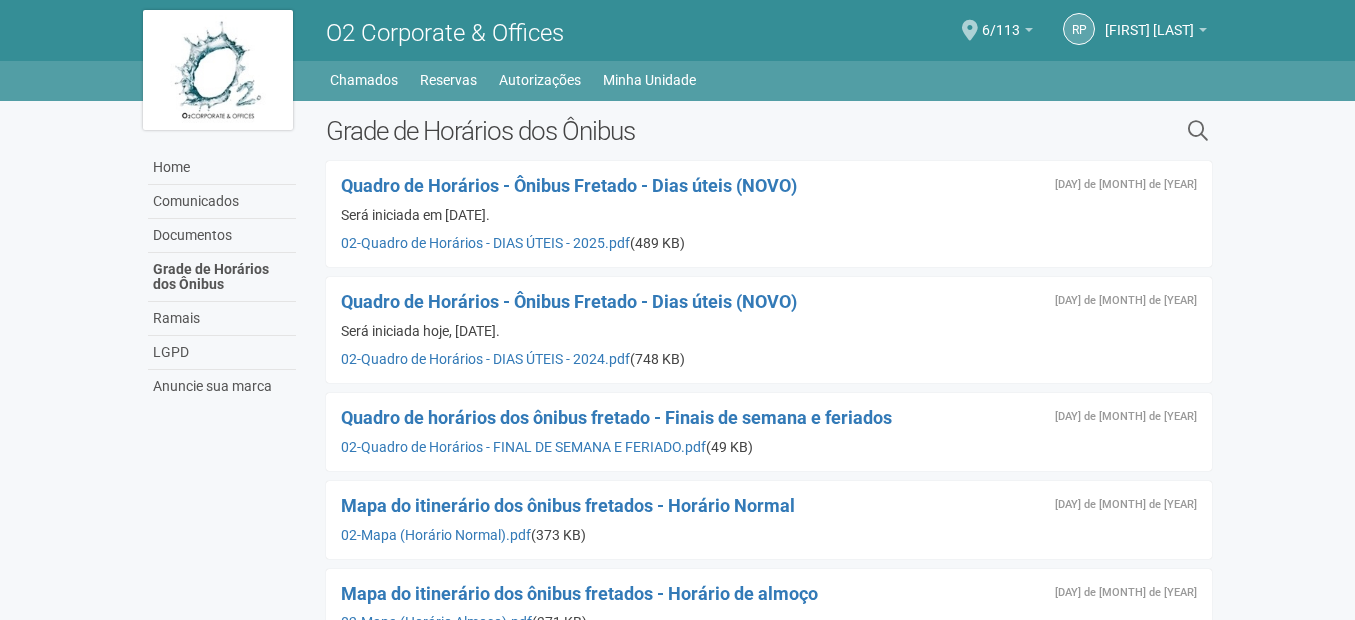scroll, scrollTop: 46, scrollLeft: 0, axis: vertical 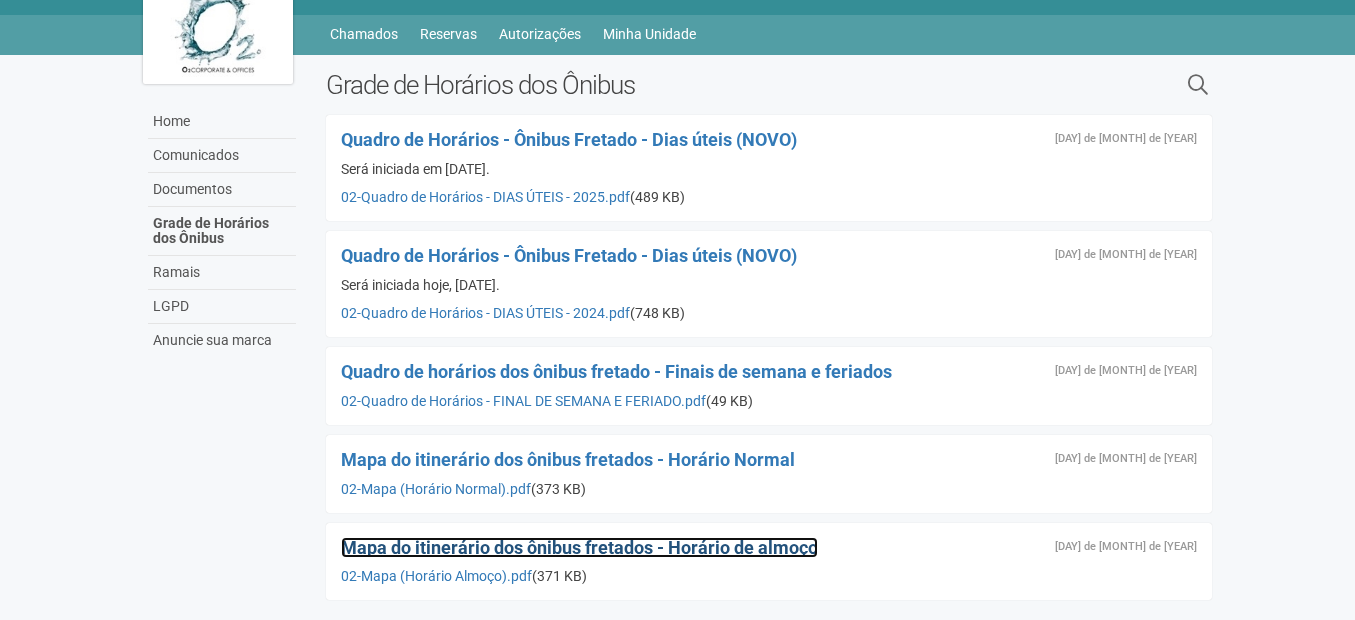 click on "Mapa do itinerário dos ônibus fretados - Horário de almoço" at bounding box center [579, 547] 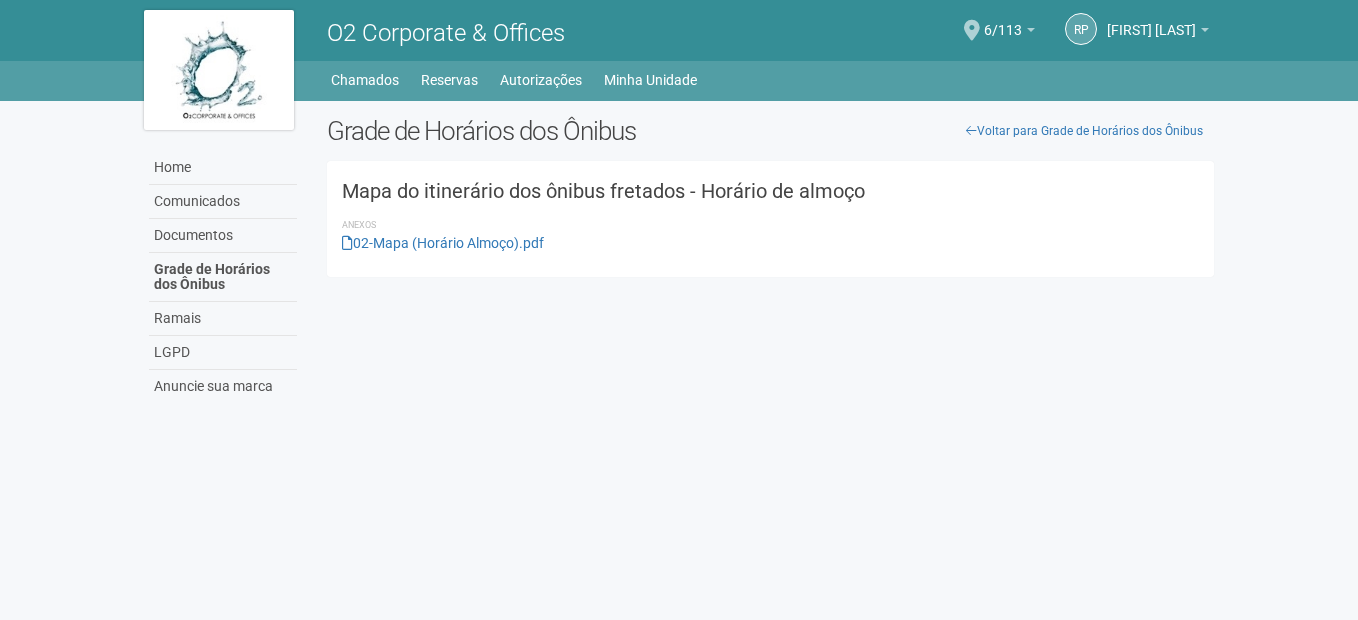 scroll, scrollTop: 0, scrollLeft: 0, axis: both 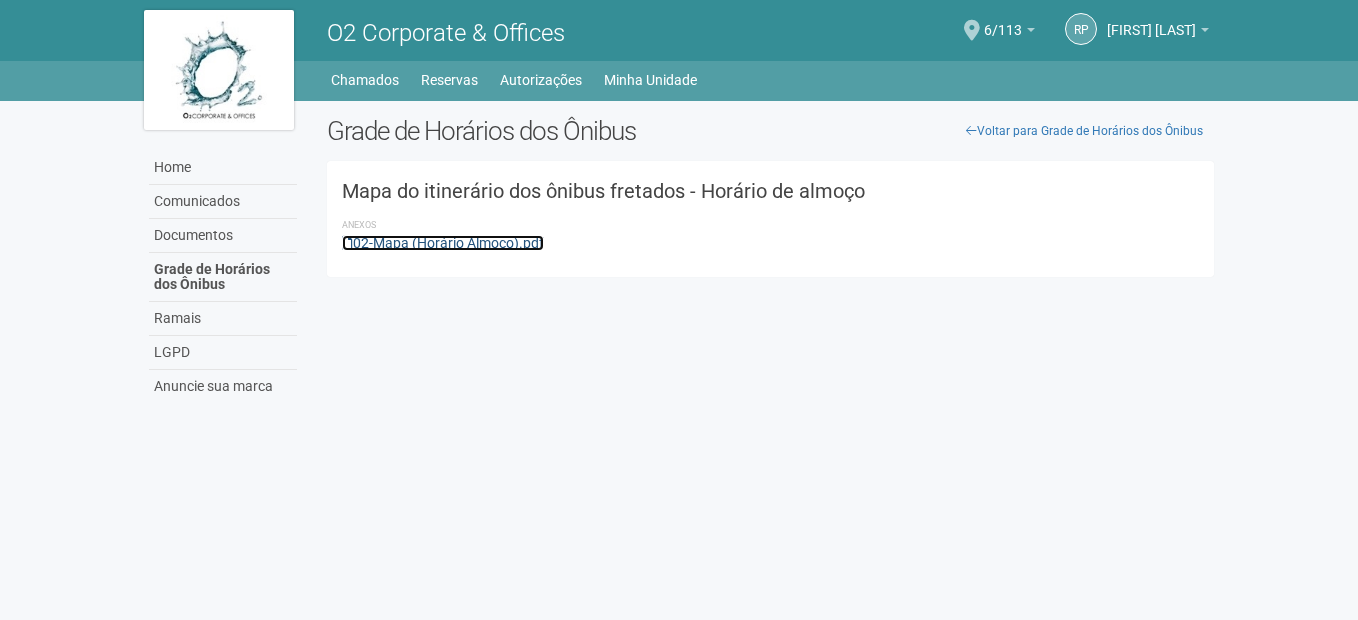 click on "02-Mapa (Horário Almoço).pdf" at bounding box center (443, 243) 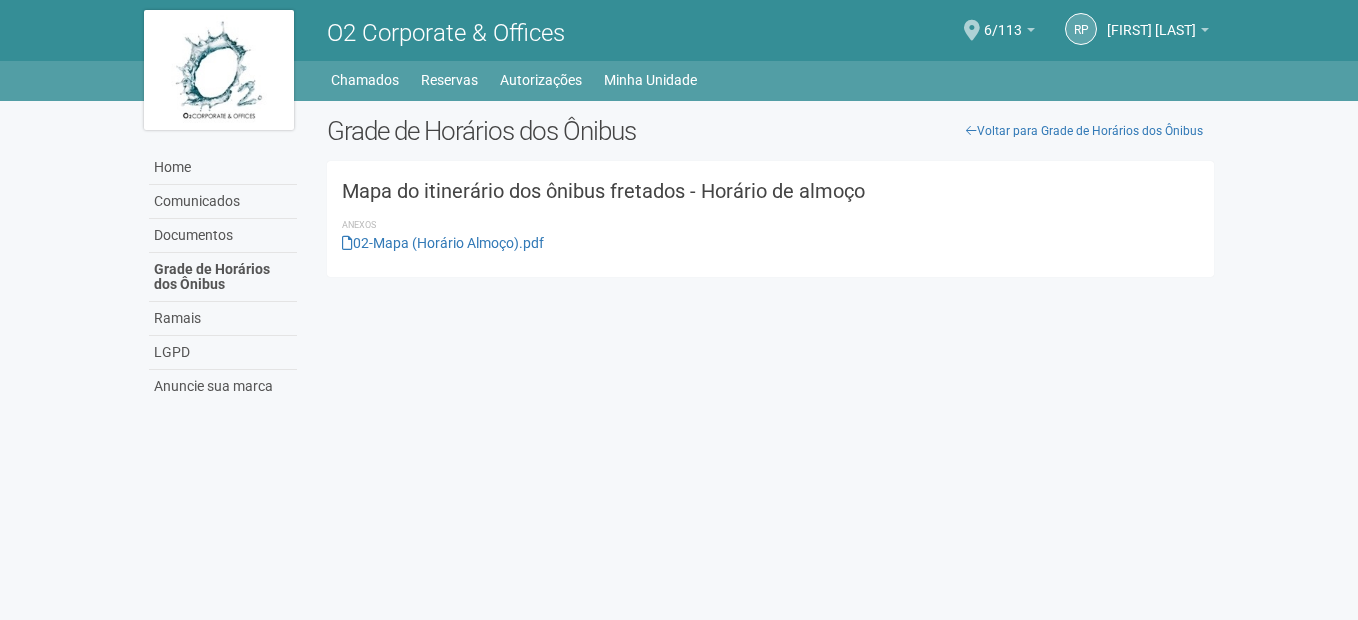 click on "Aguarde...
O2 Corporate & Offices
RP
Rossana Pugliese
Rossana Pugliese
barra@meubabygym.com
Meu perfil
Alterar senha
Sair
6/113
Você está na unidade
6/113
Ir para a unidade
Home
Home
Comunicados
Documentos
Grade de Horários dos Ônibus
Ramais
LGPD
Anuncie sua marca
Chamados Reservas" at bounding box center [679, 310] 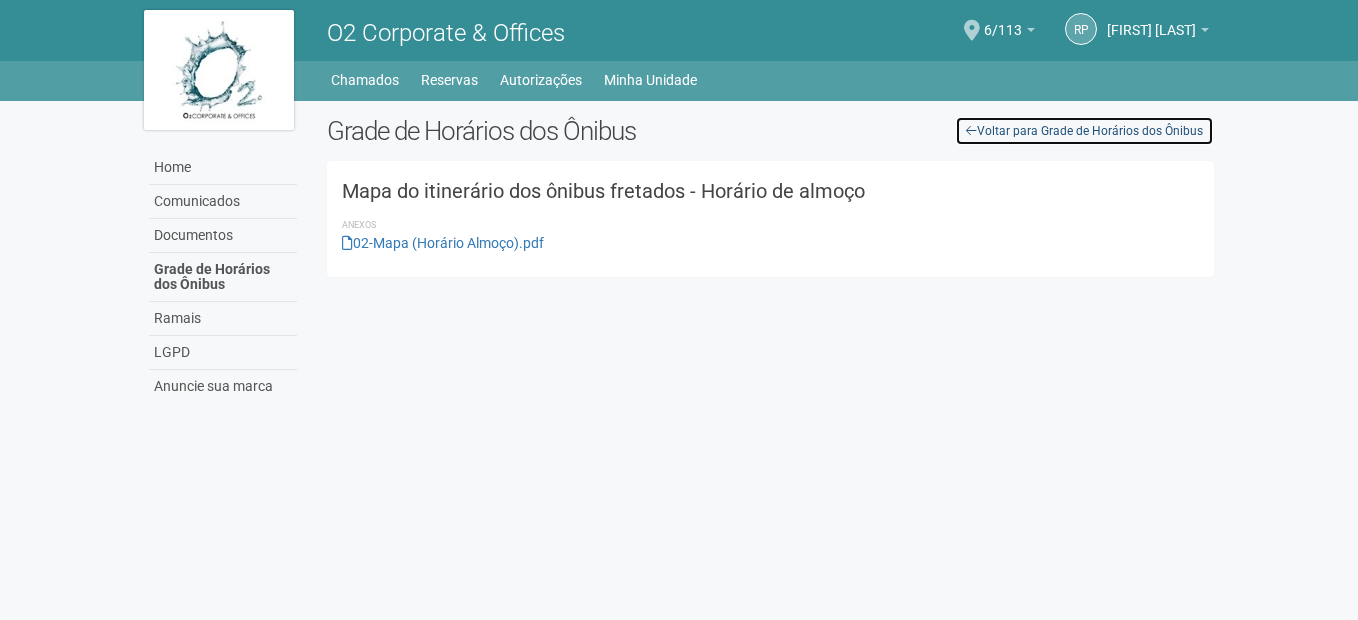 click on "Voltar para Grade de Horários dos Ônibus" at bounding box center (1084, 131) 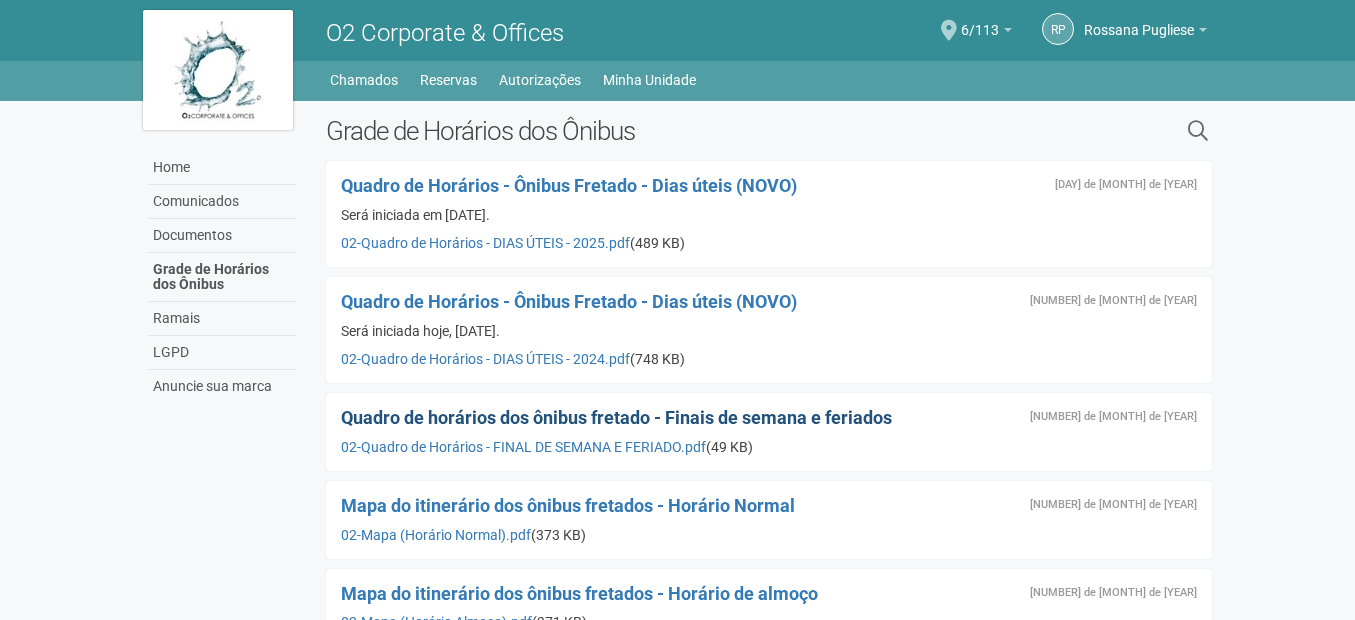 scroll, scrollTop: 46, scrollLeft: 0, axis: vertical 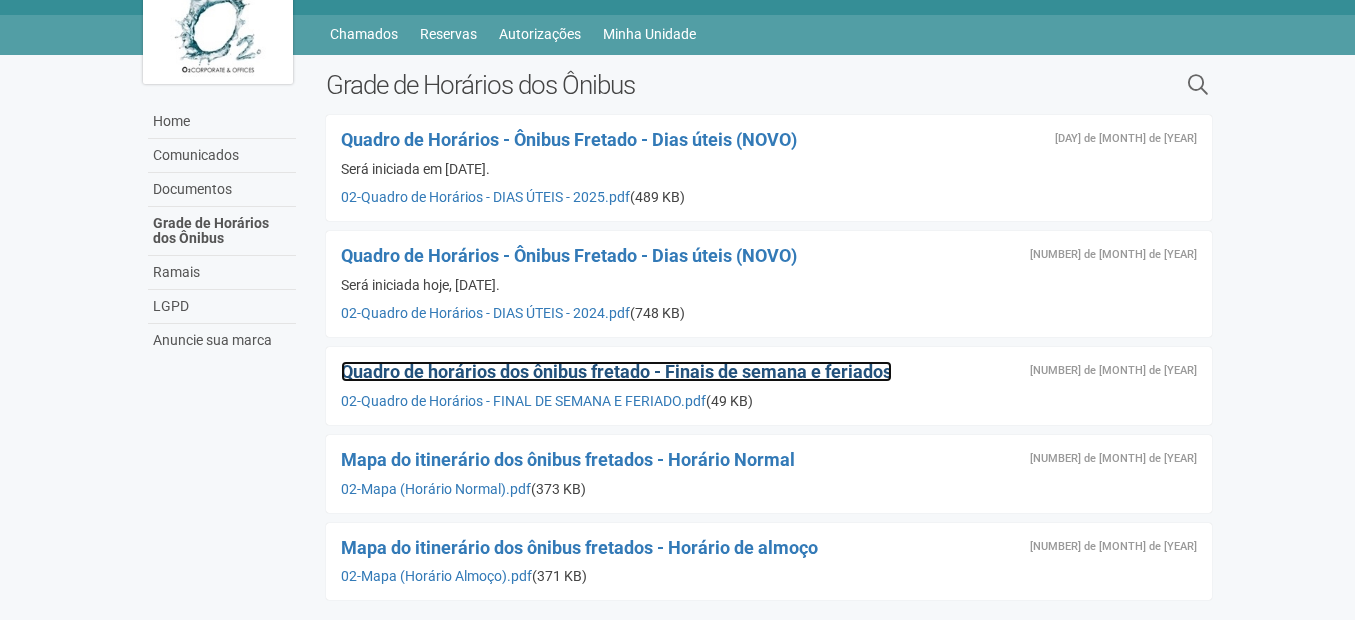 click on "Quadro de horários dos ônibus fretado - Finais de semana e feriados" at bounding box center [616, 371] 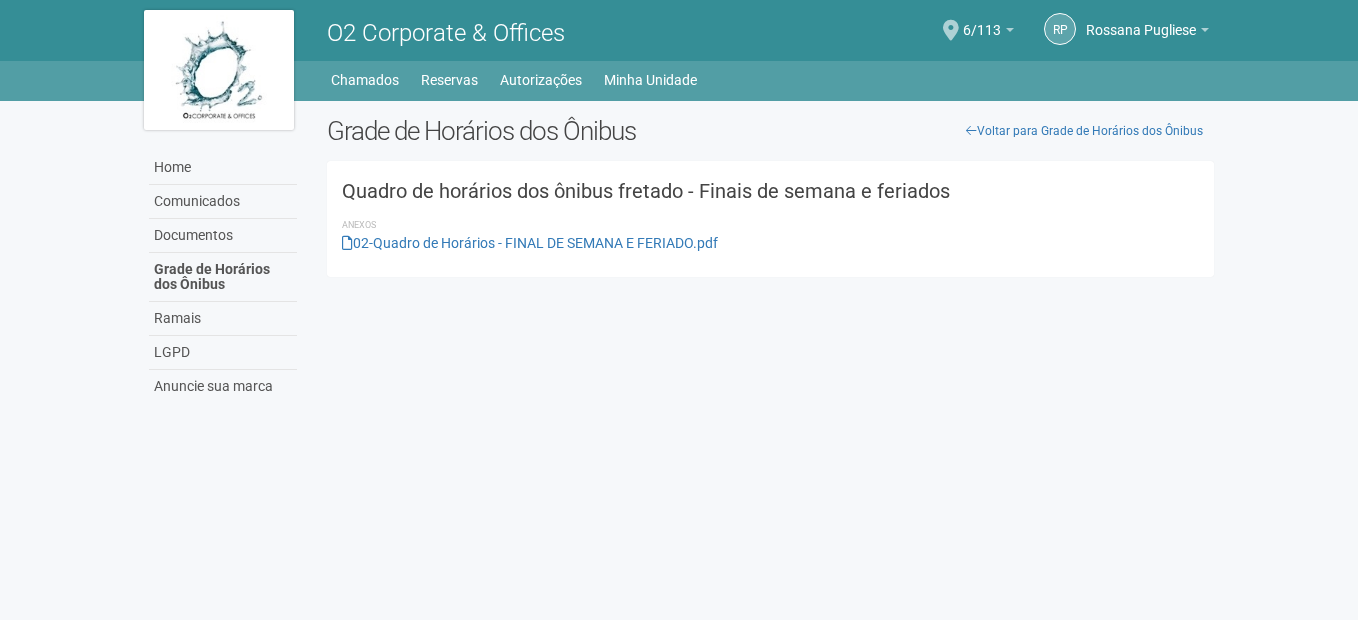 scroll, scrollTop: 0, scrollLeft: 0, axis: both 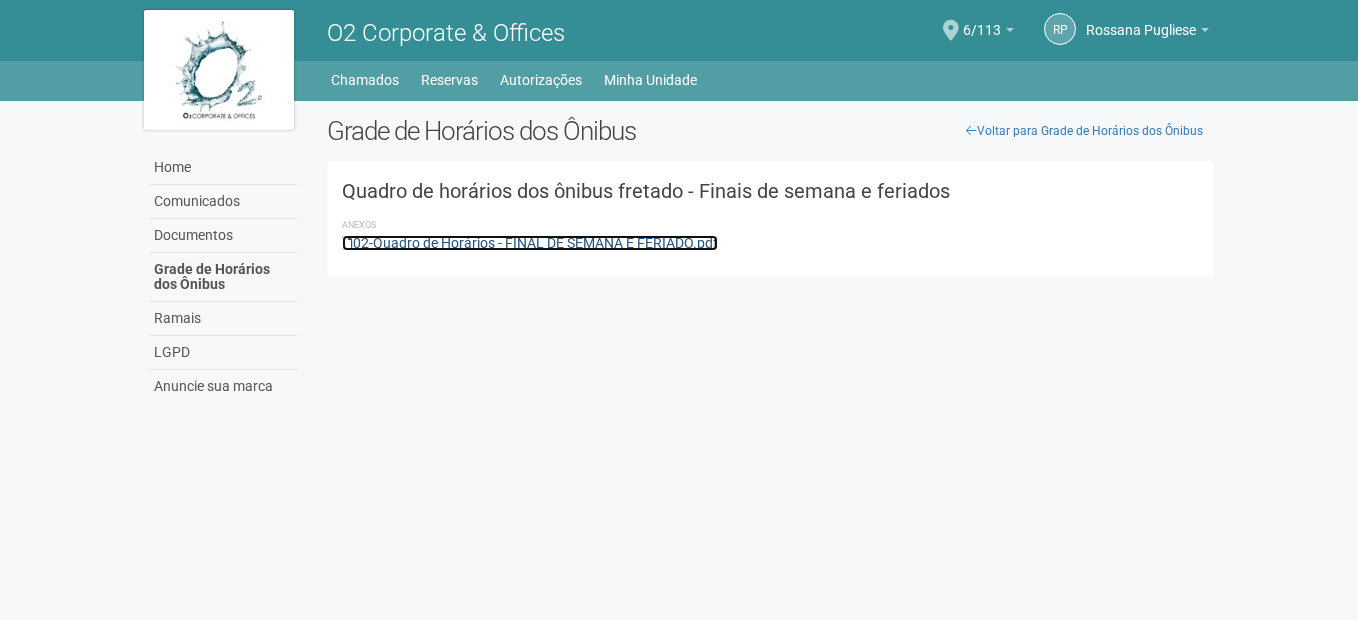 click on "02-Quadro de Horários - FINAL DE SEMANA E FERIADO.pdf" at bounding box center [530, 243] 